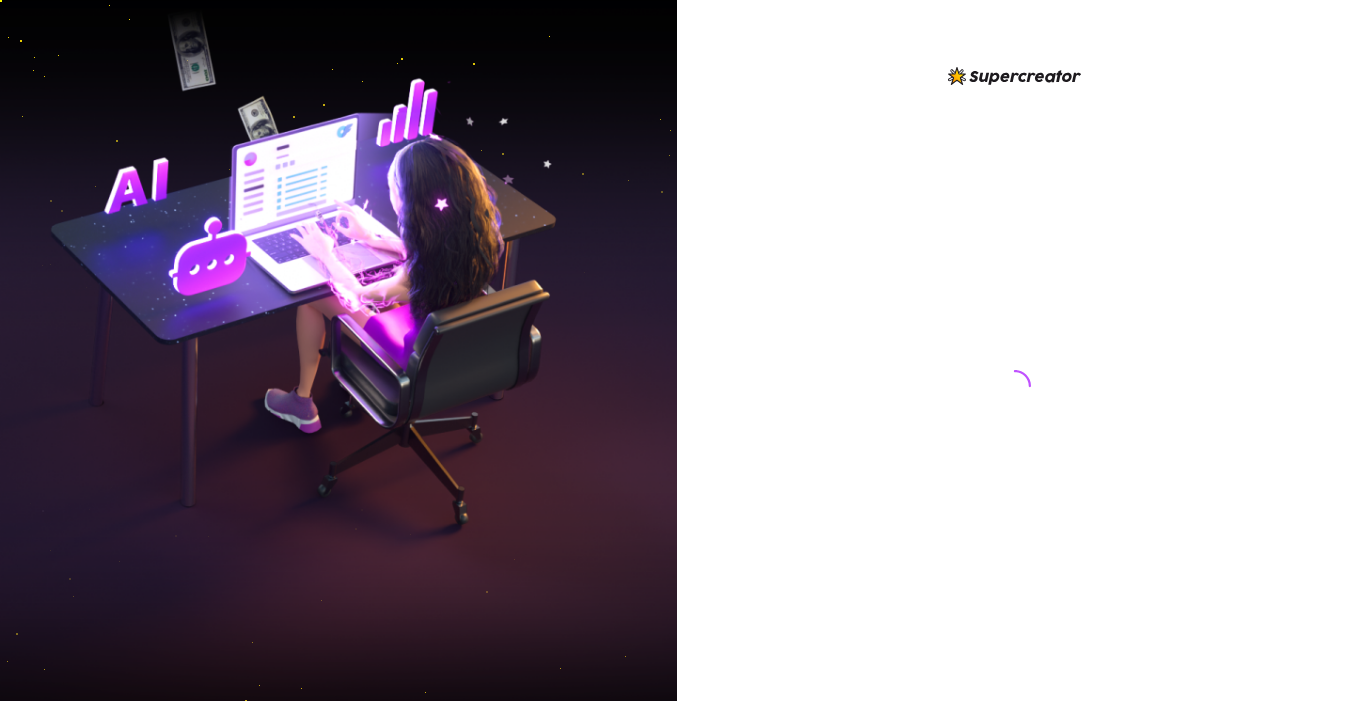 scroll, scrollTop: 0, scrollLeft: 0, axis: both 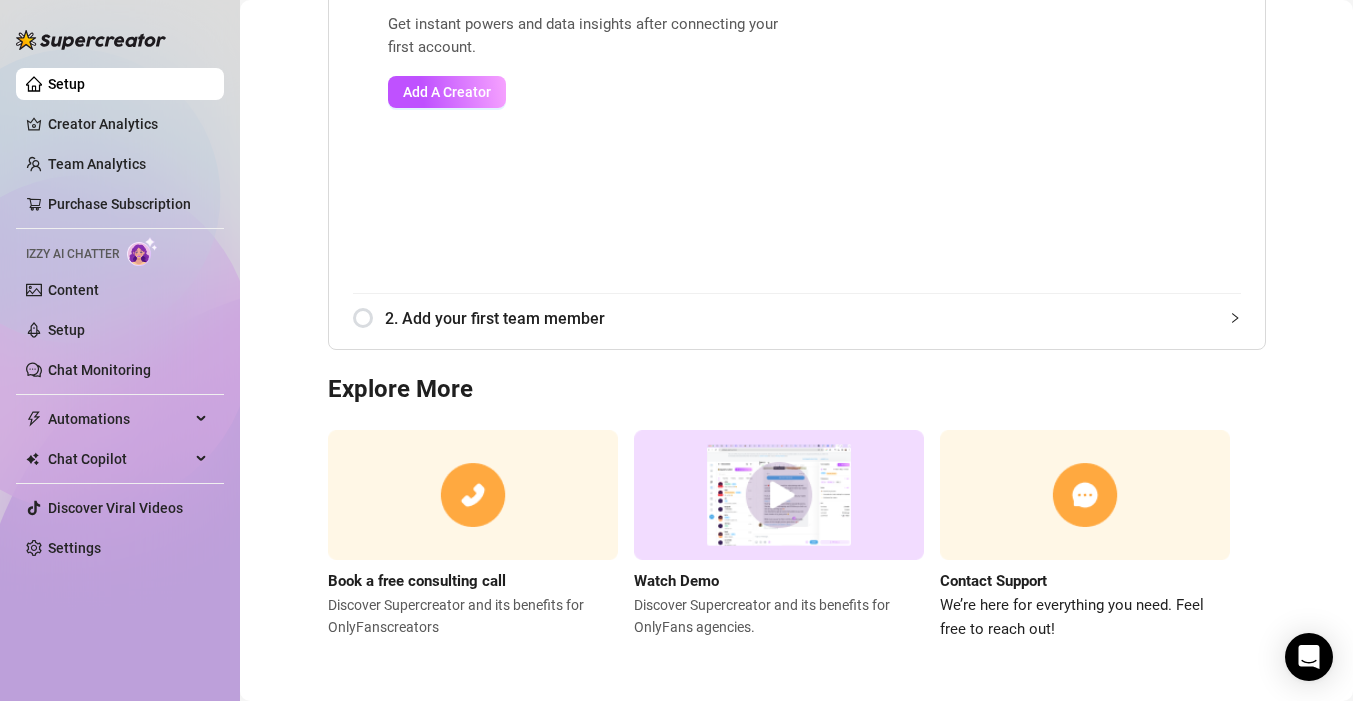 click on "2. Add your first team member" at bounding box center [813, 318] 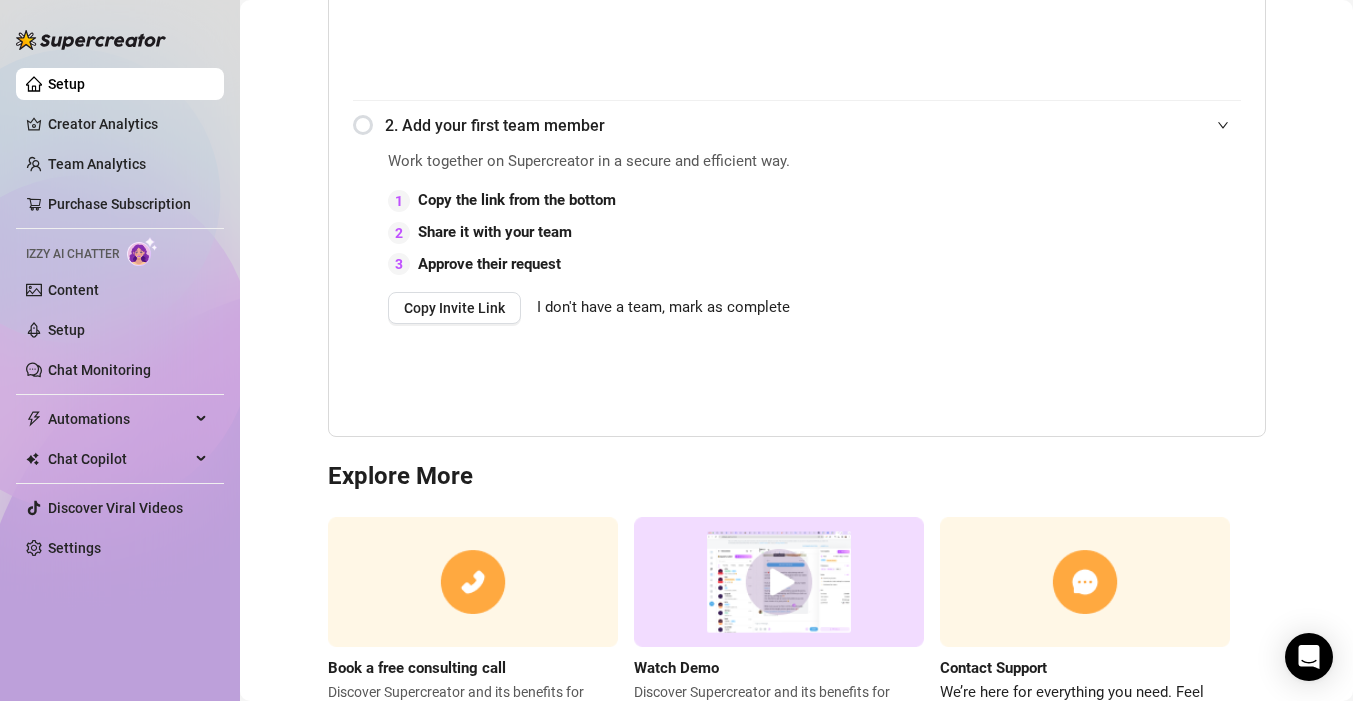 scroll, scrollTop: 559, scrollLeft: 0, axis: vertical 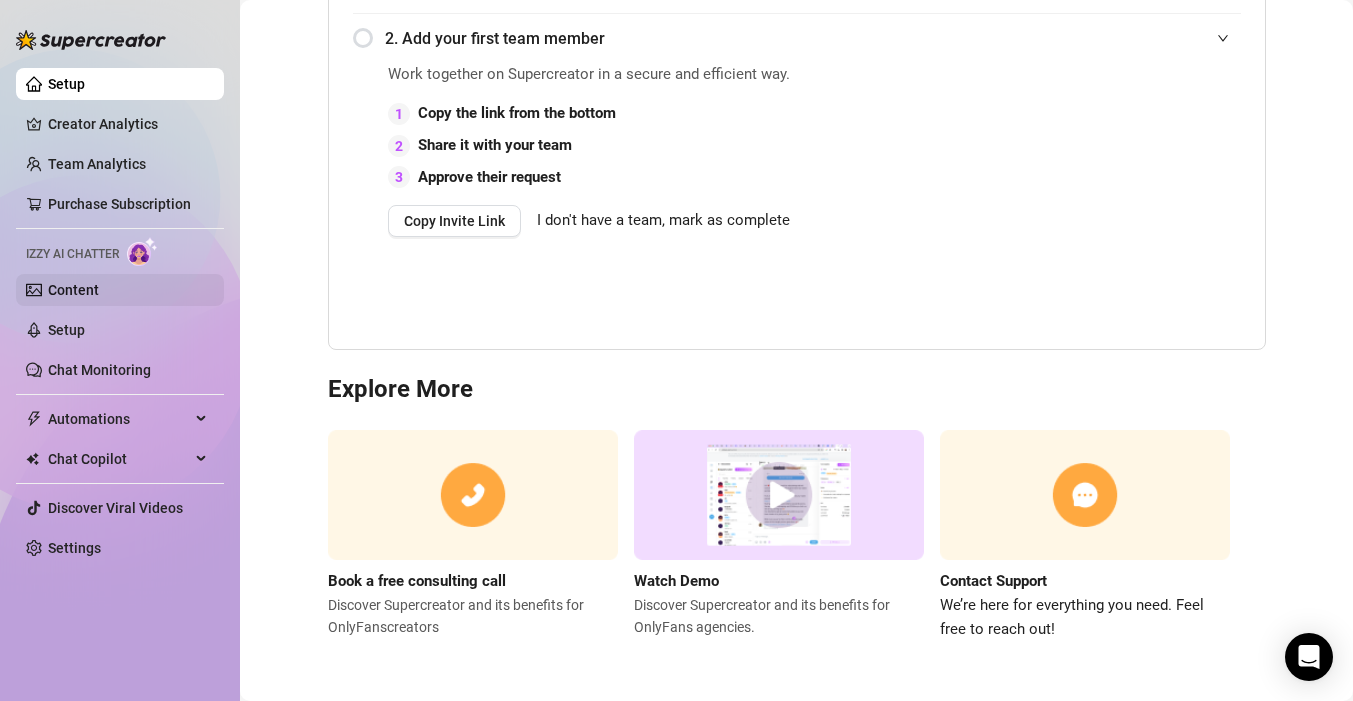 click on "Content" at bounding box center [73, 290] 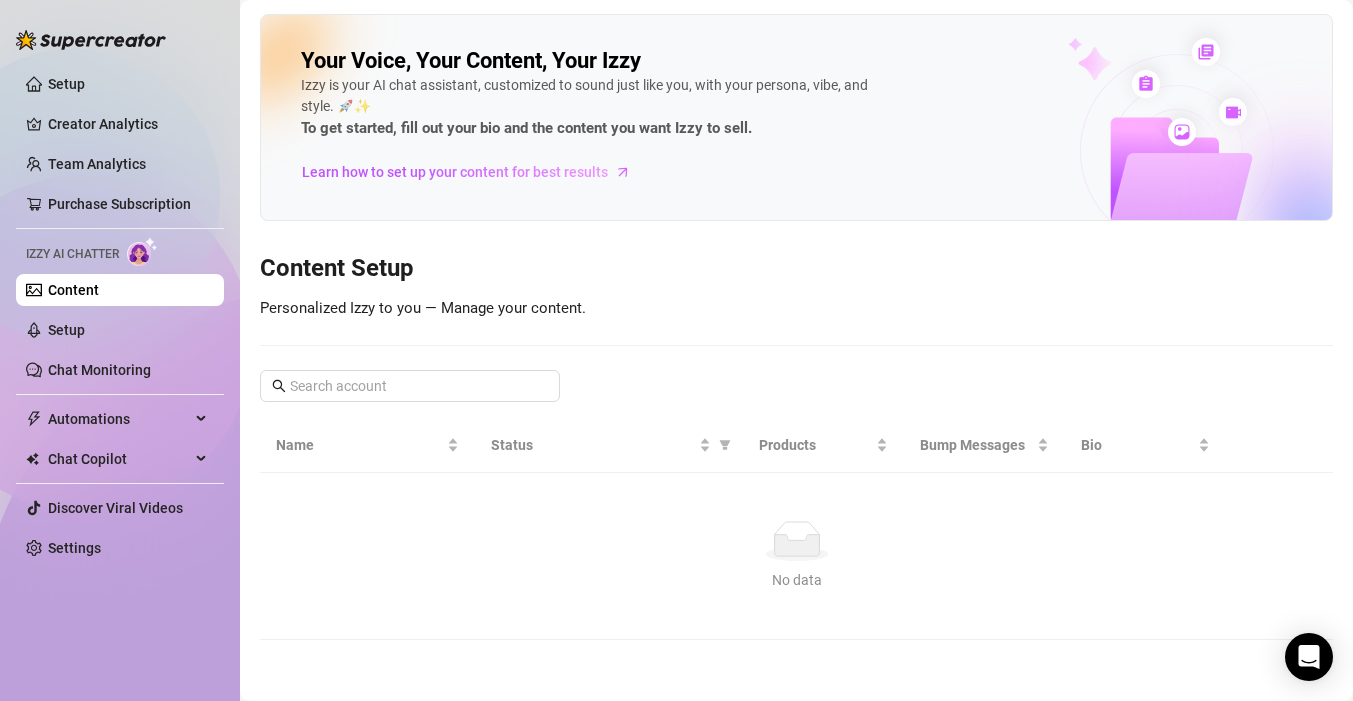 scroll, scrollTop: 0, scrollLeft: 0, axis: both 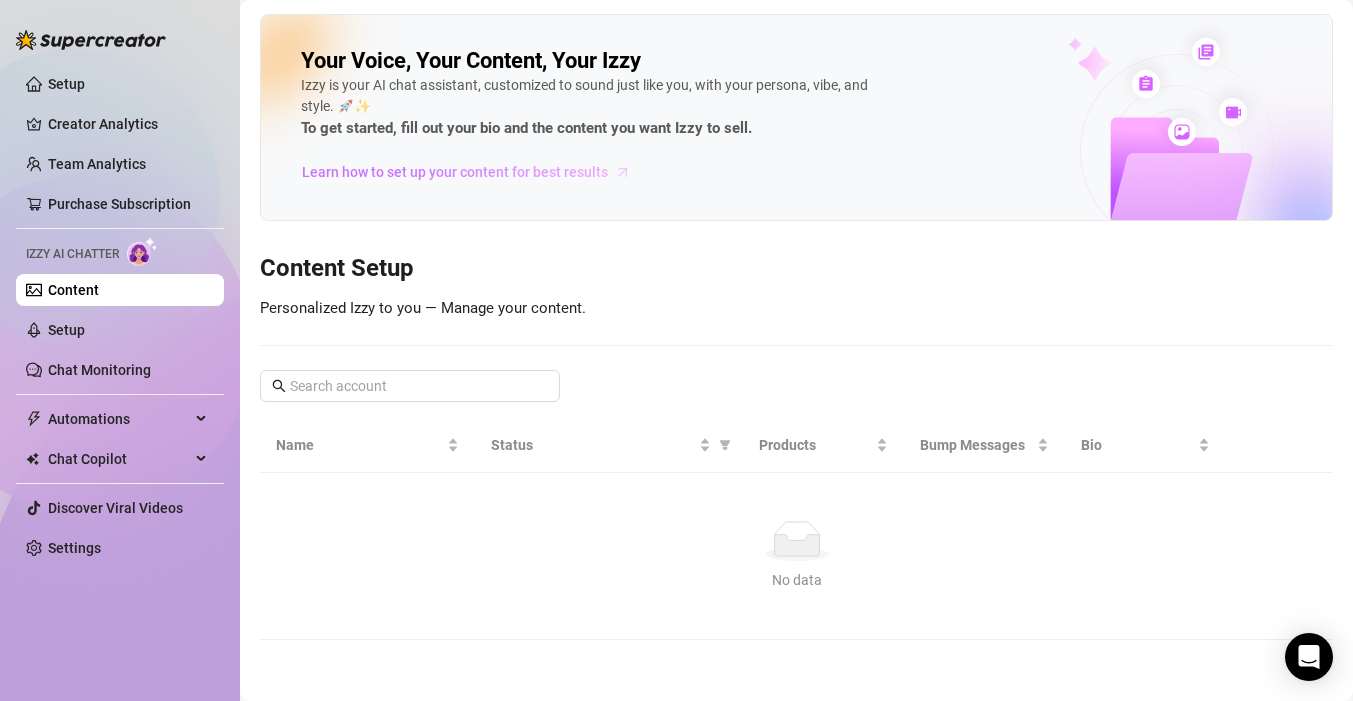 click on "Learn how to set up your content for best results" at bounding box center (455, 172) 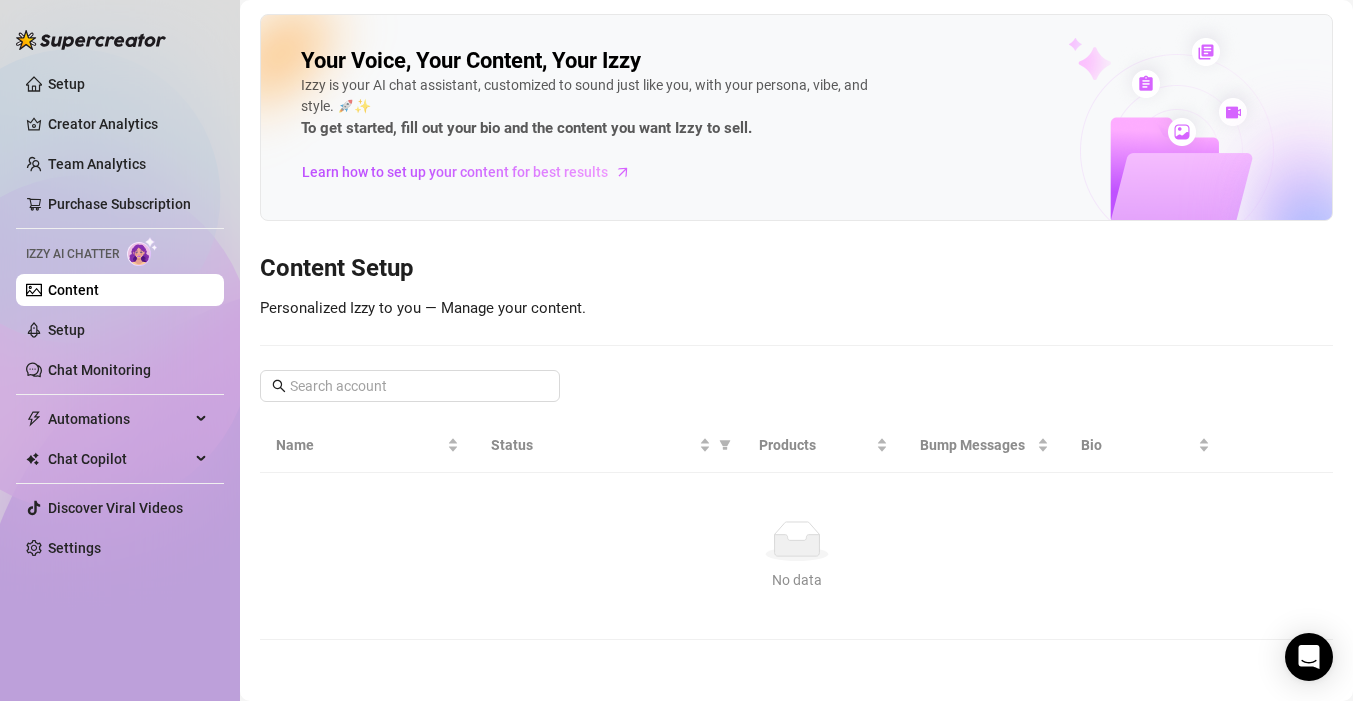 click on "Your Voice, Your Content, Your Izzy Izzy is your AI chat assistant, customized to sound just like you, with your persona, vibe, and style. 🚀✨ To get started, fill out your bio and the content you want Izzy to sell. Learn how to set up your content for best results Content Setup Personalized Izzy to you — Manage your content. Name Status Products Bump Messages Bio No data No data" at bounding box center [796, 327] 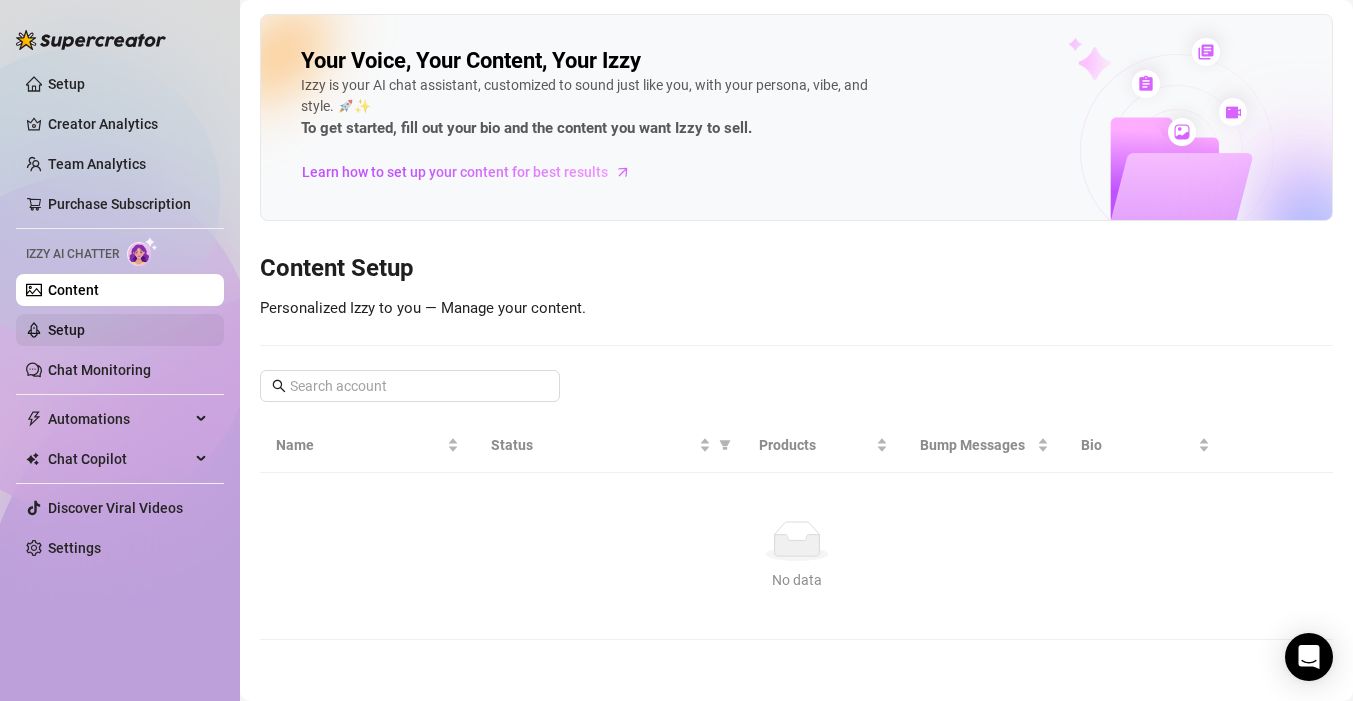 click on "Setup" at bounding box center (66, 330) 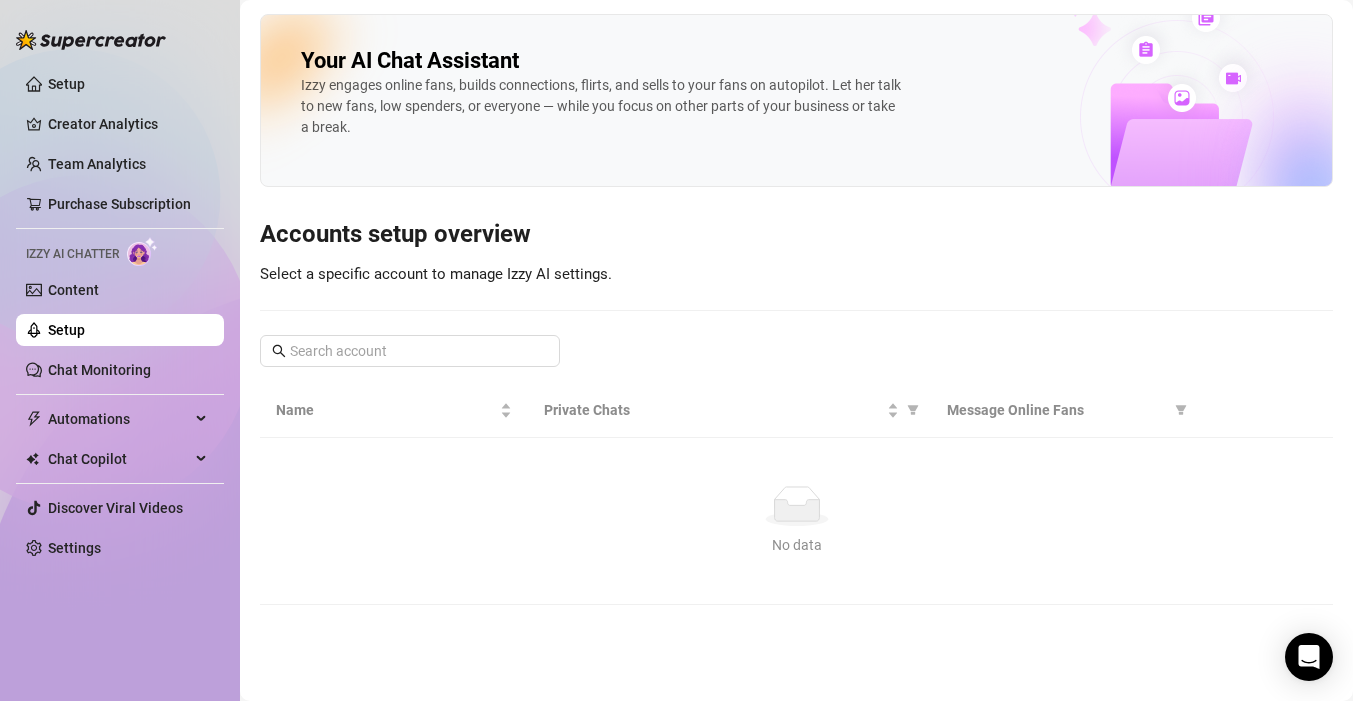 click on "Setup Creator Analytics   Team Analytics Purchase Subscription Izzy AI Chatter Content Setup Chat Monitoring Automations Chat Copilot Discover Viral Videos Settings" at bounding box center [120, 316] 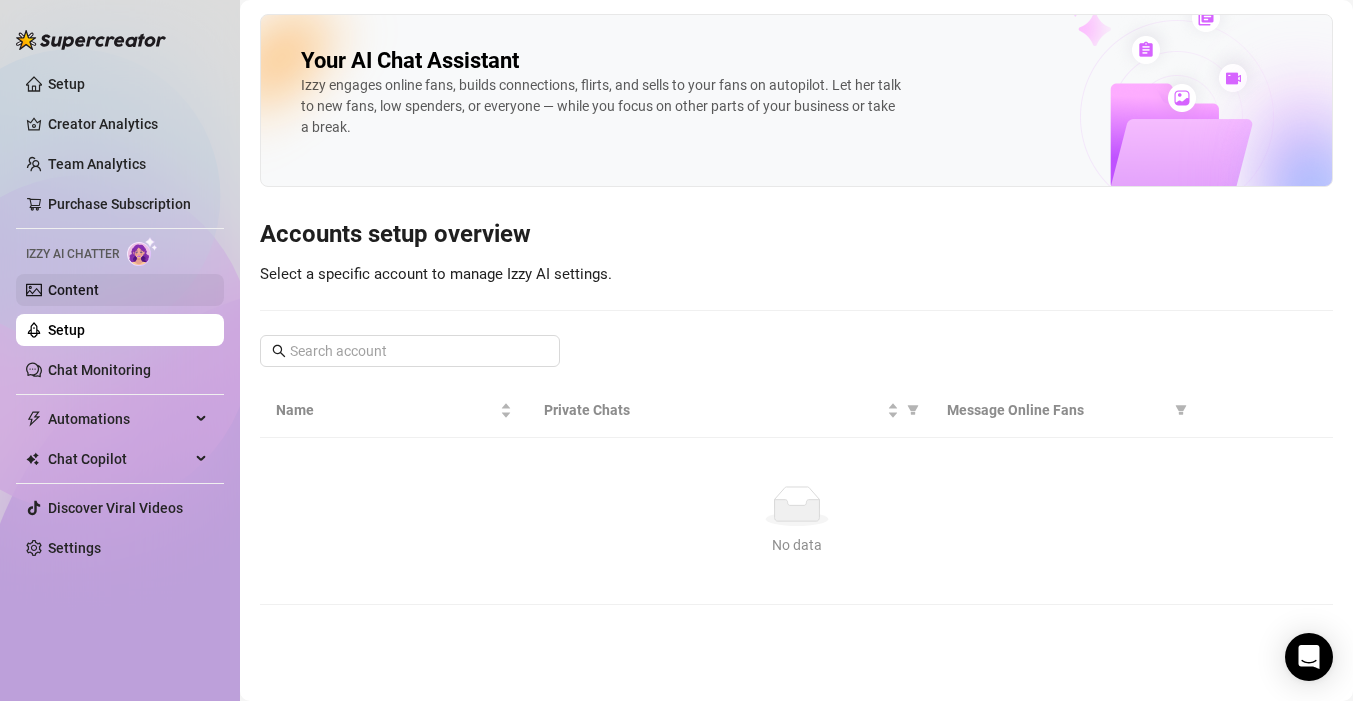 click on "Content" at bounding box center [73, 290] 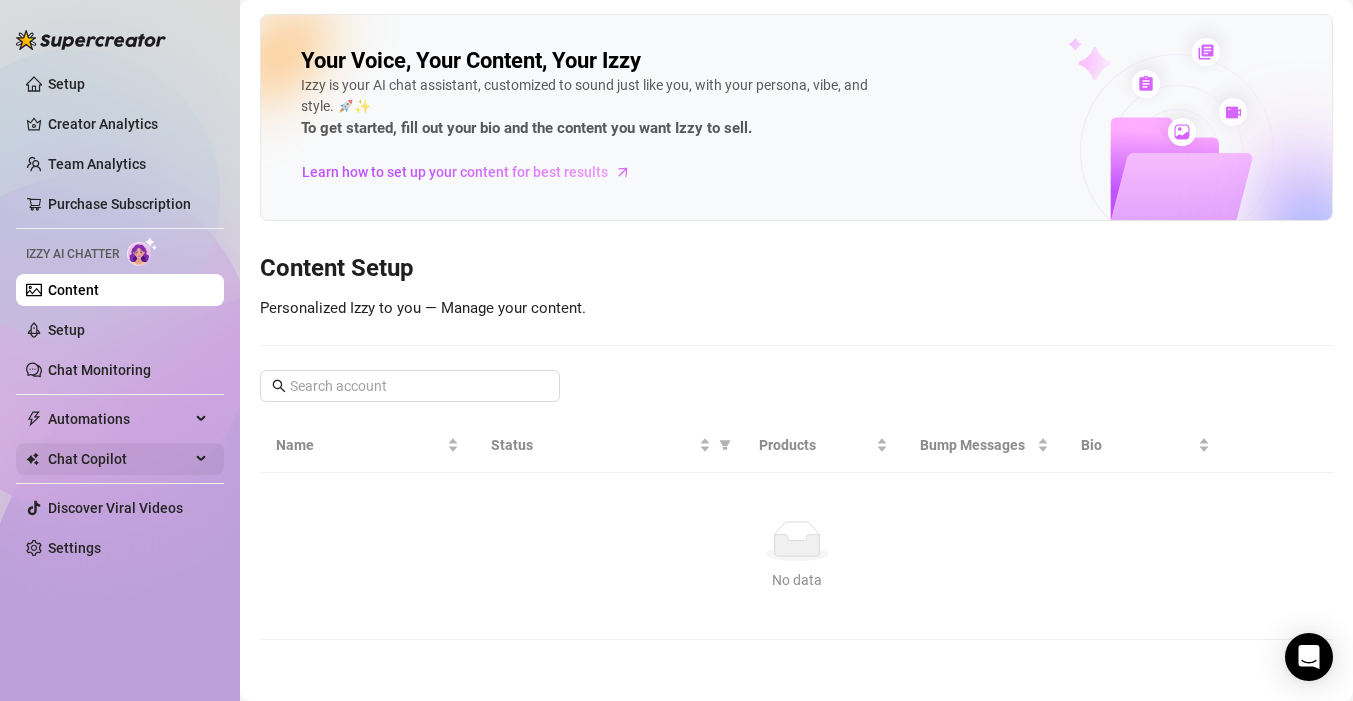 click on "Chat Copilot" at bounding box center [120, 459] 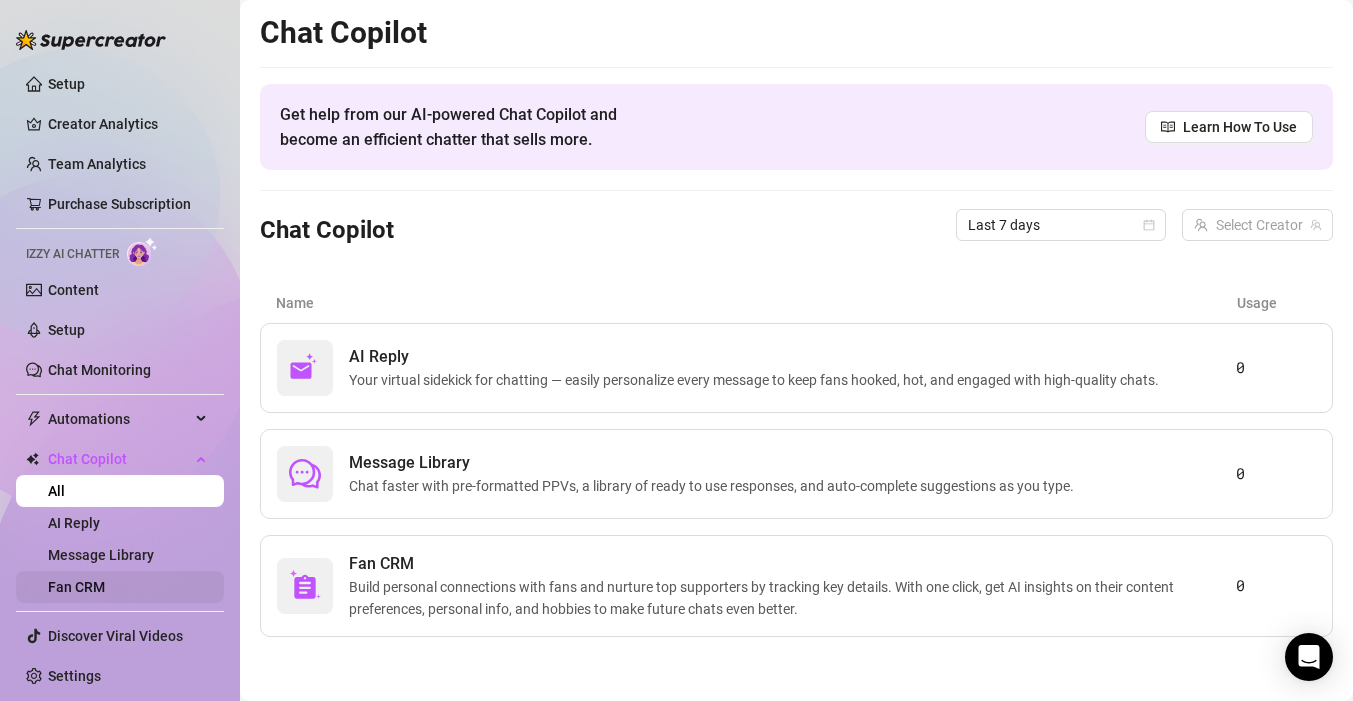 click on "Fan CRM" at bounding box center [76, 587] 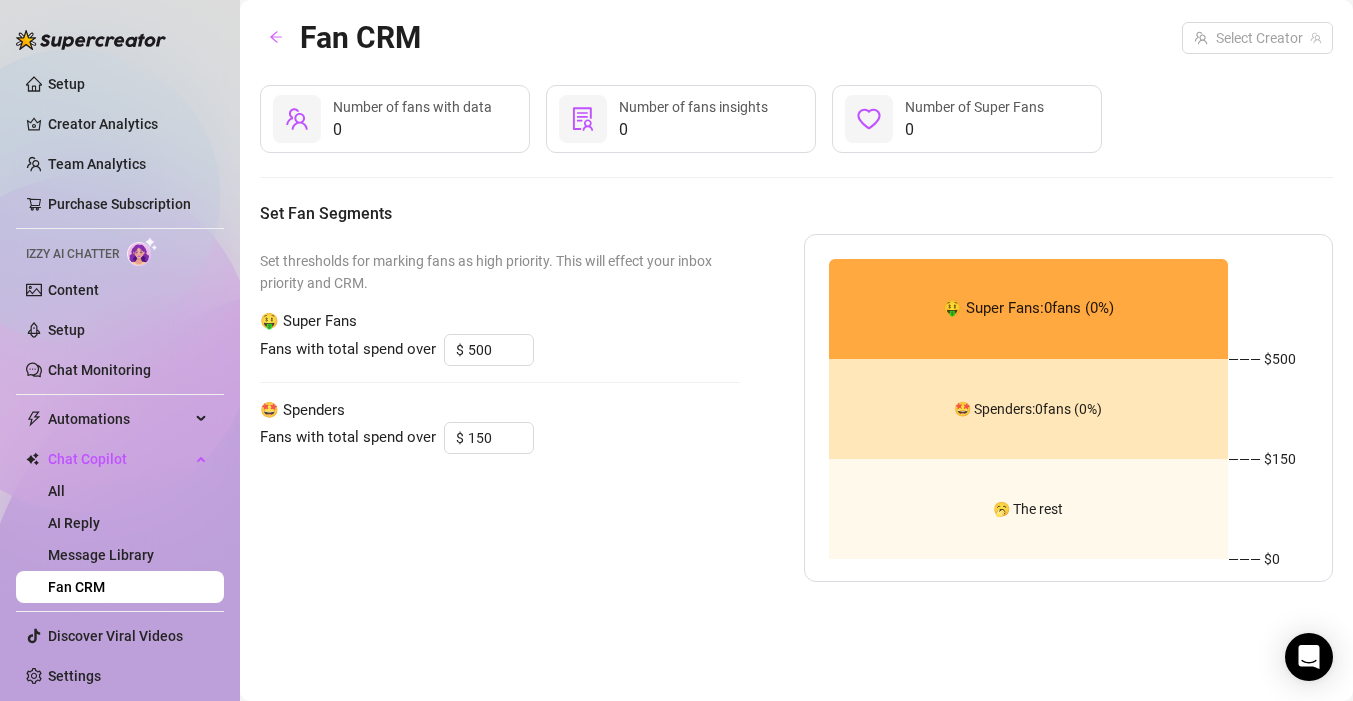 click on "Setup Creator Analytics   Team Analytics Purchase Subscription Izzy AI Chatter Content Setup Chat Monitoring Automations Chat Copilot All AI Reply Message Library Fan CRM Discover Viral Videos Settings" at bounding box center [120, 380] 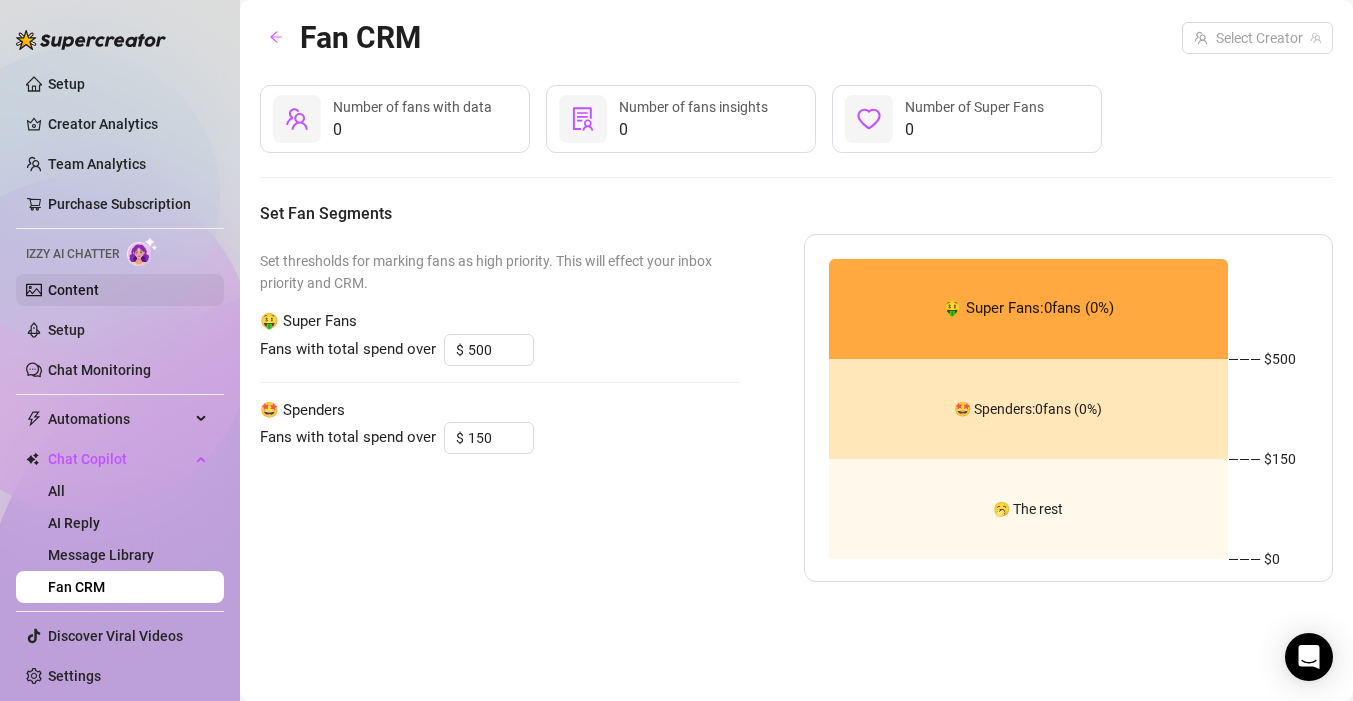 click on "Content" at bounding box center (73, 290) 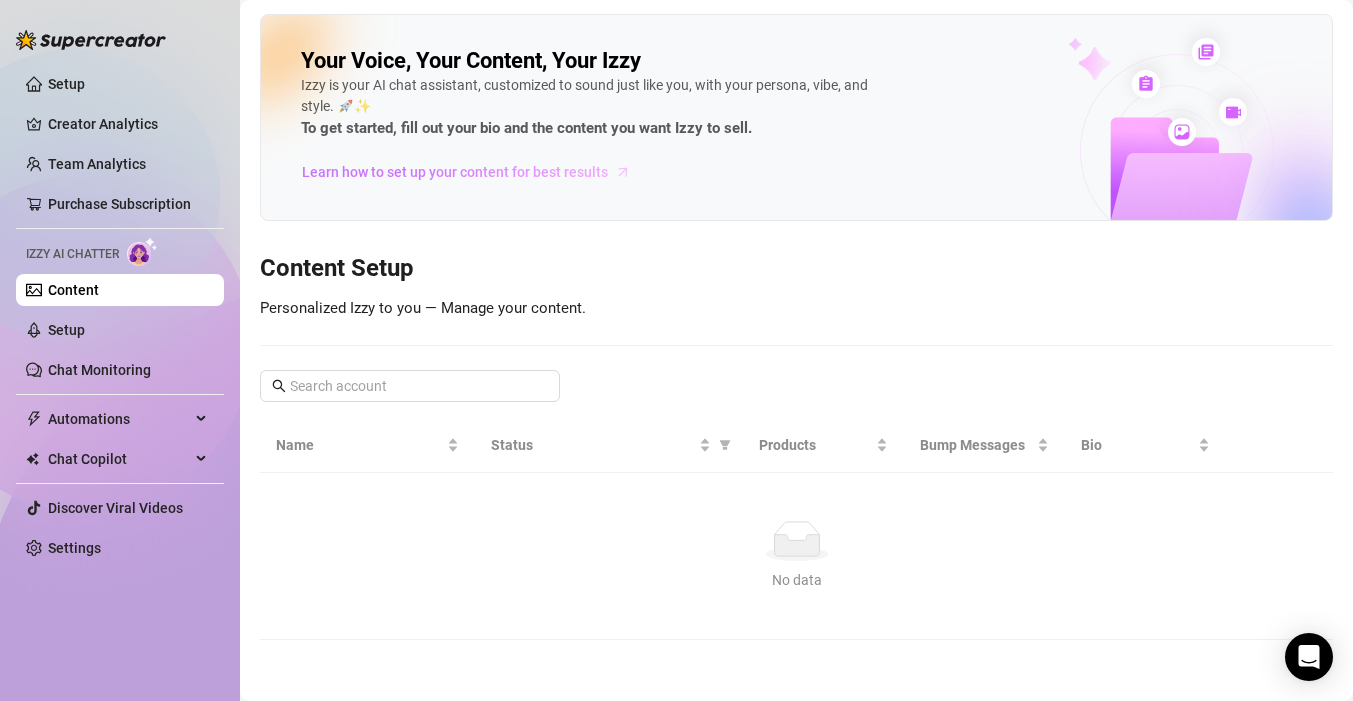 click on "Learn how to set up your content for best results" at bounding box center (455, 172) 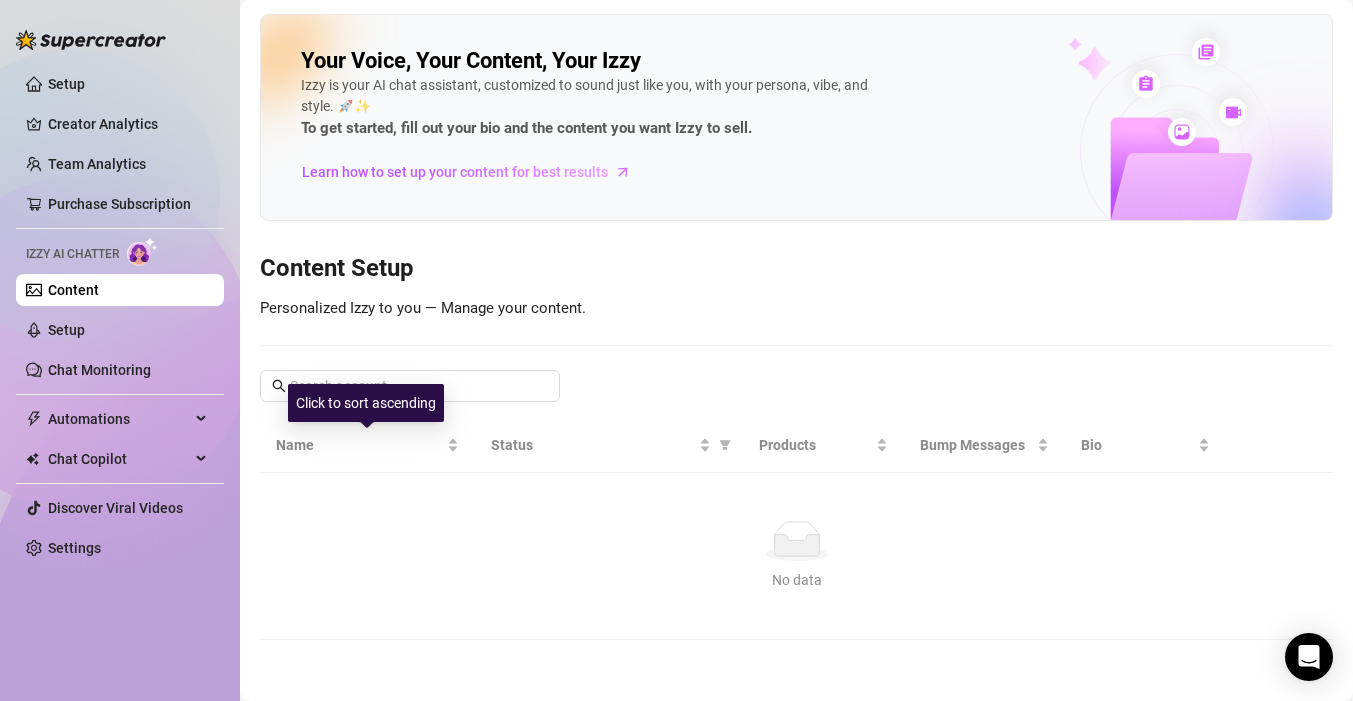 click on "Click to sort ascending" at bounding box center [366, 403] 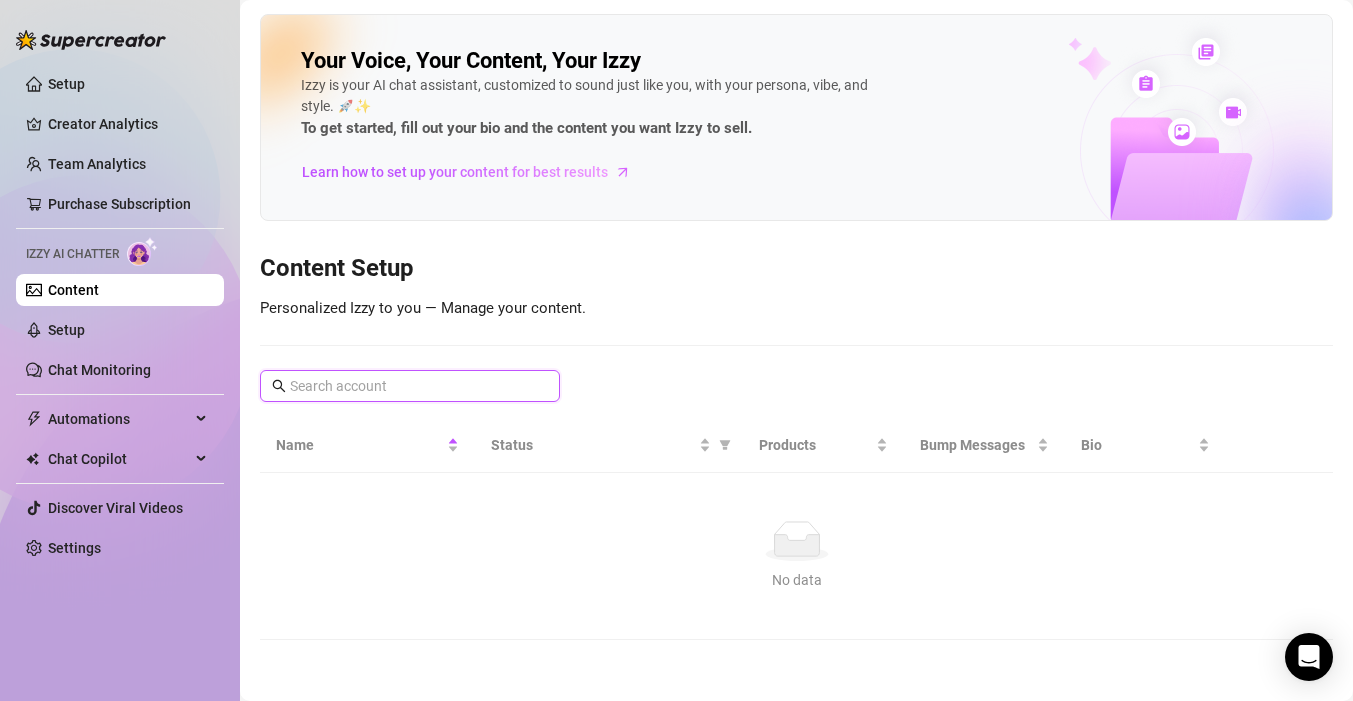 click at bounding box center [411, 386] 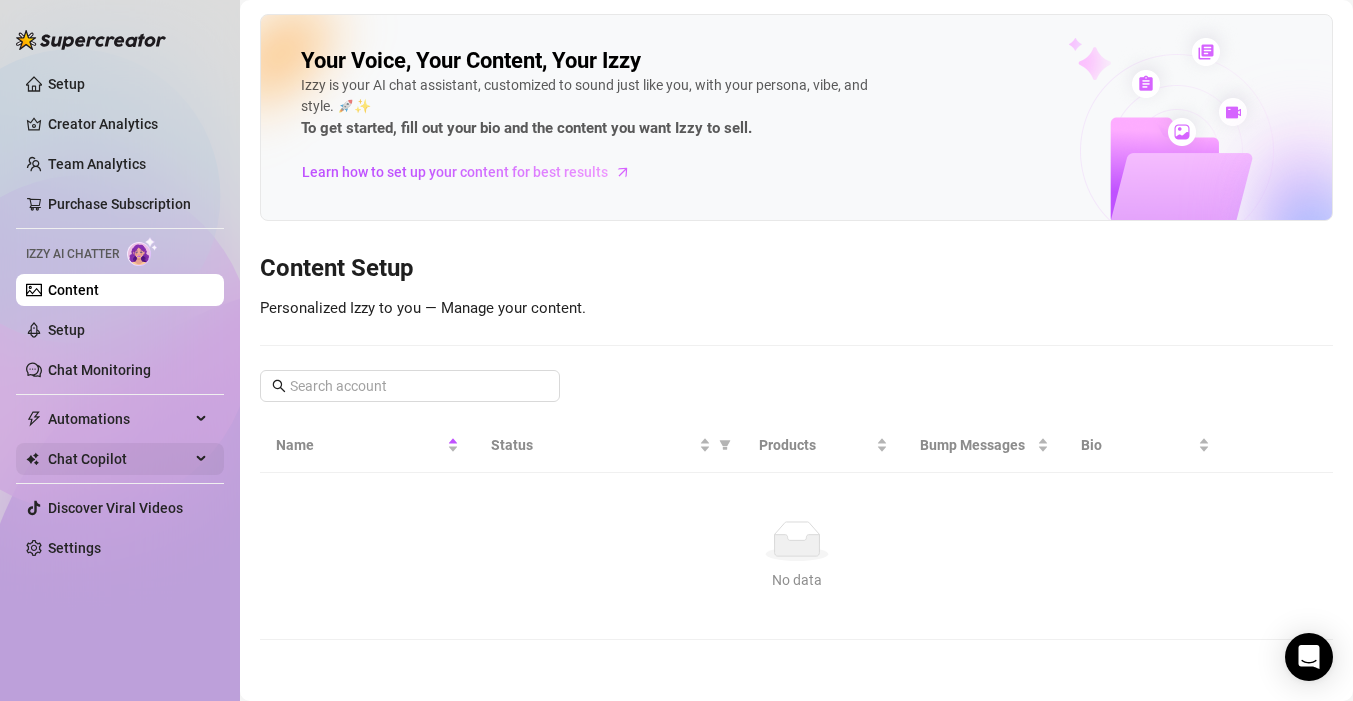 click on "Chat Copilot" at bounding box center [119, 459] 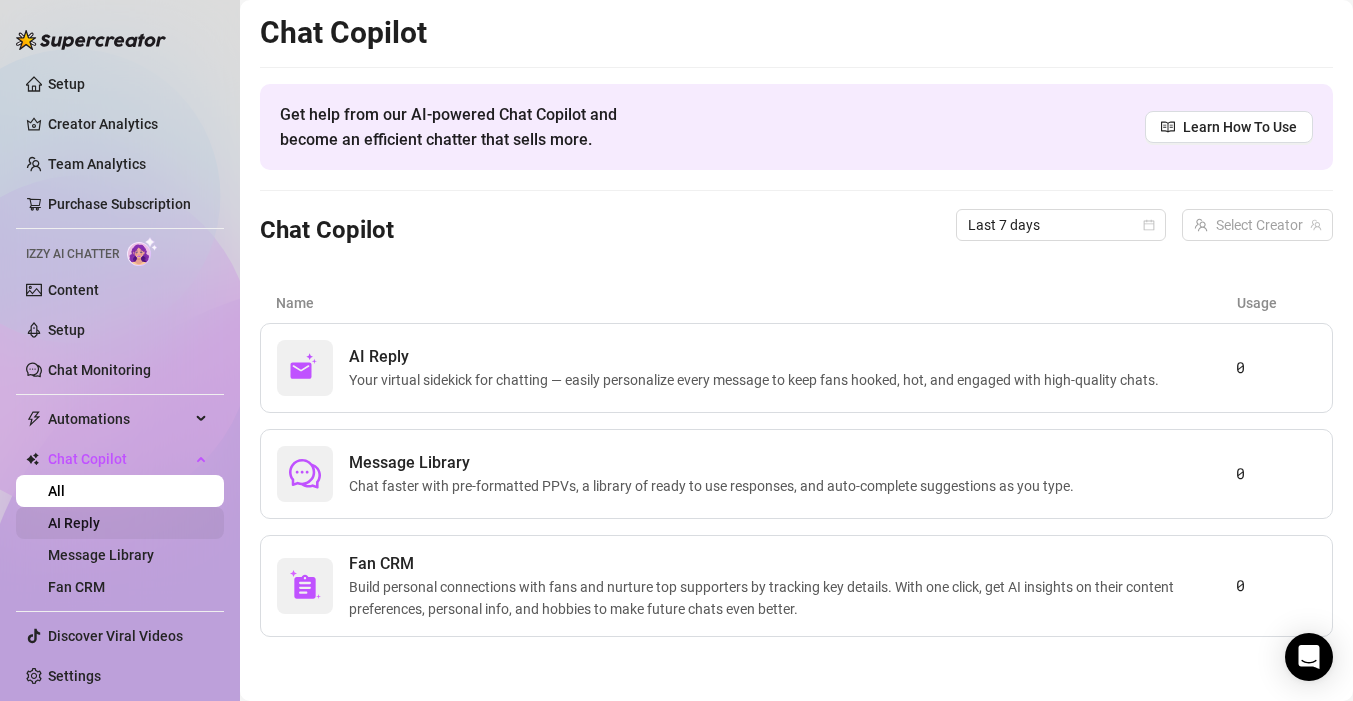 click on "AI Reply" at bounding box center [74, 523] 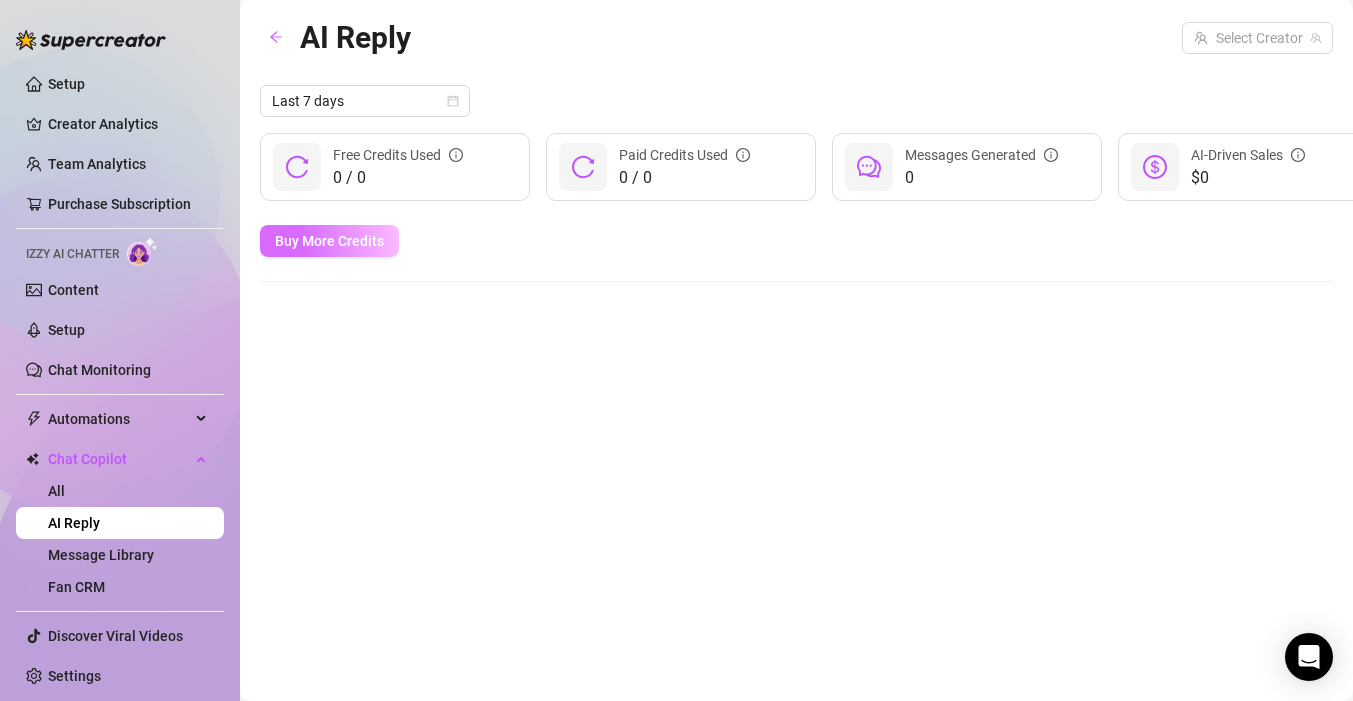 click on "Buy More Credits" at bounding box center (329, 241) 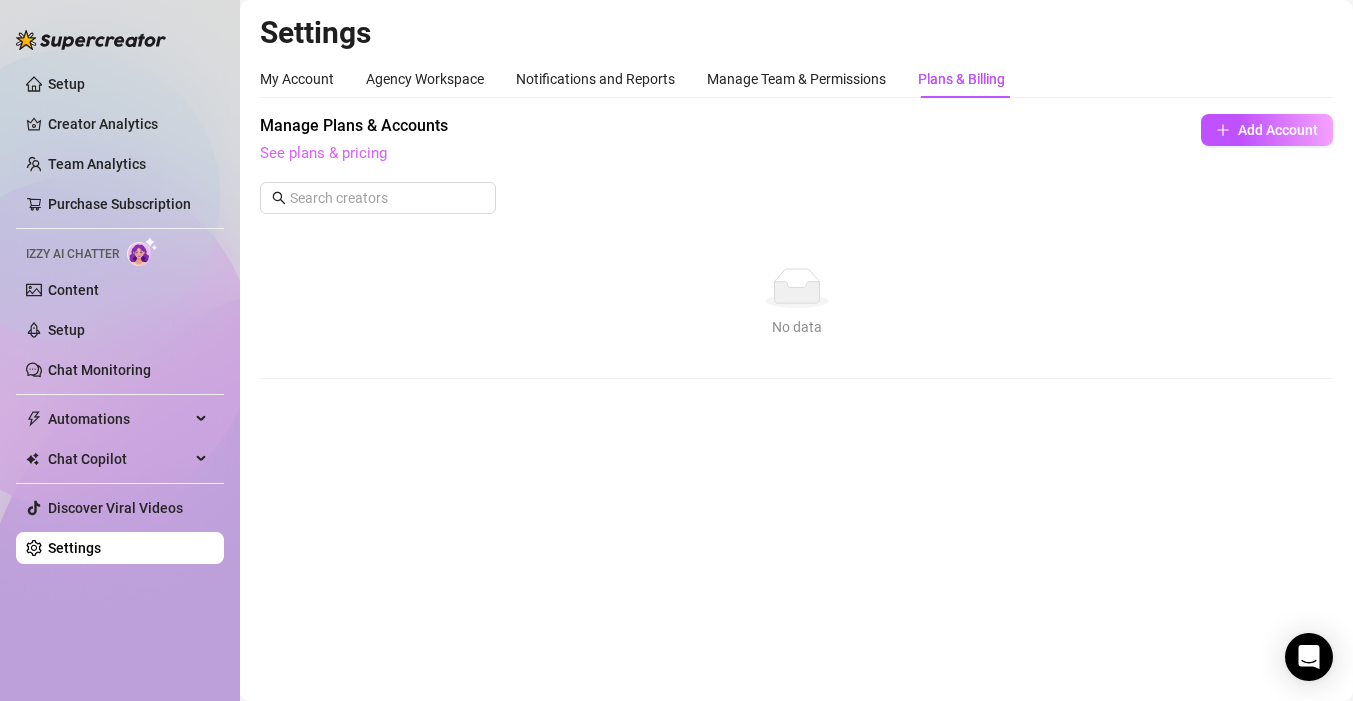 click on "See plans & pricing" at bounding box center [323, 153] 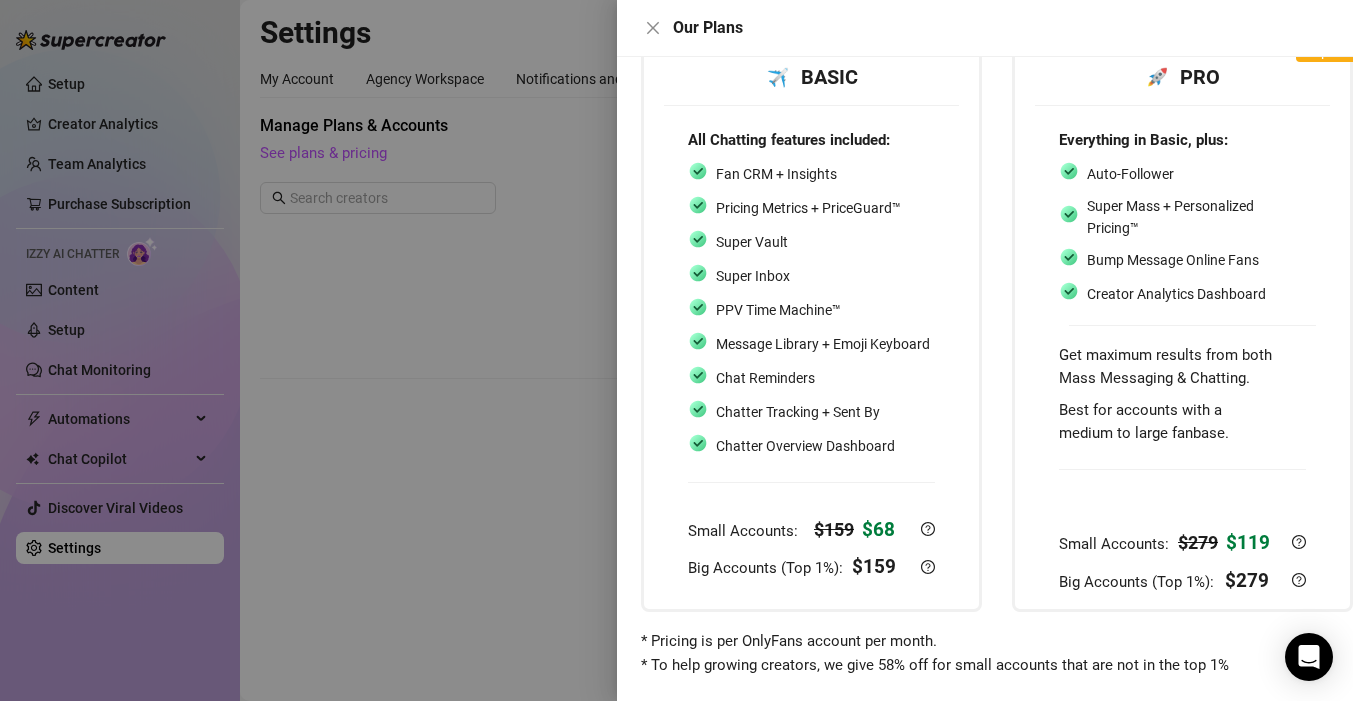 scroll, scrollTop: 167, scrollLeft: 24, axis: both 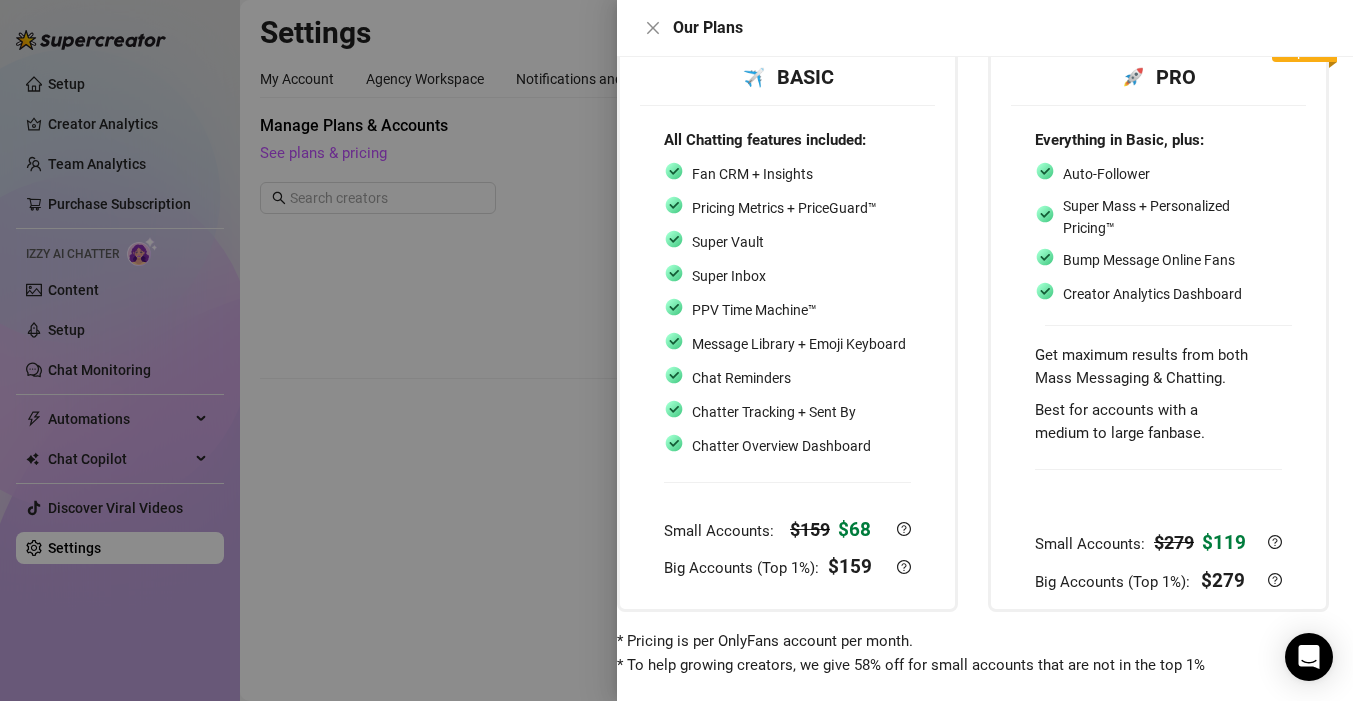 click at bounding box center (676, 350) 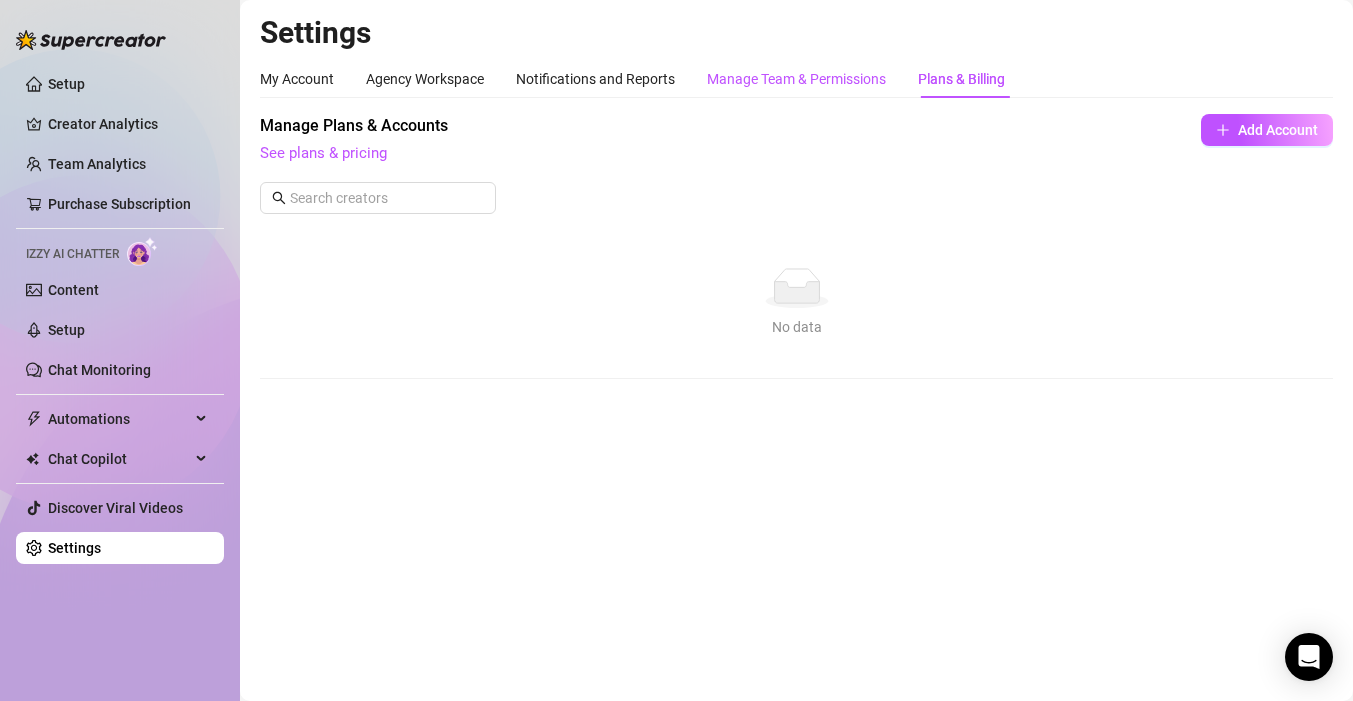 click on "Manage Team & Permissions" at bounding box center [796, 79] 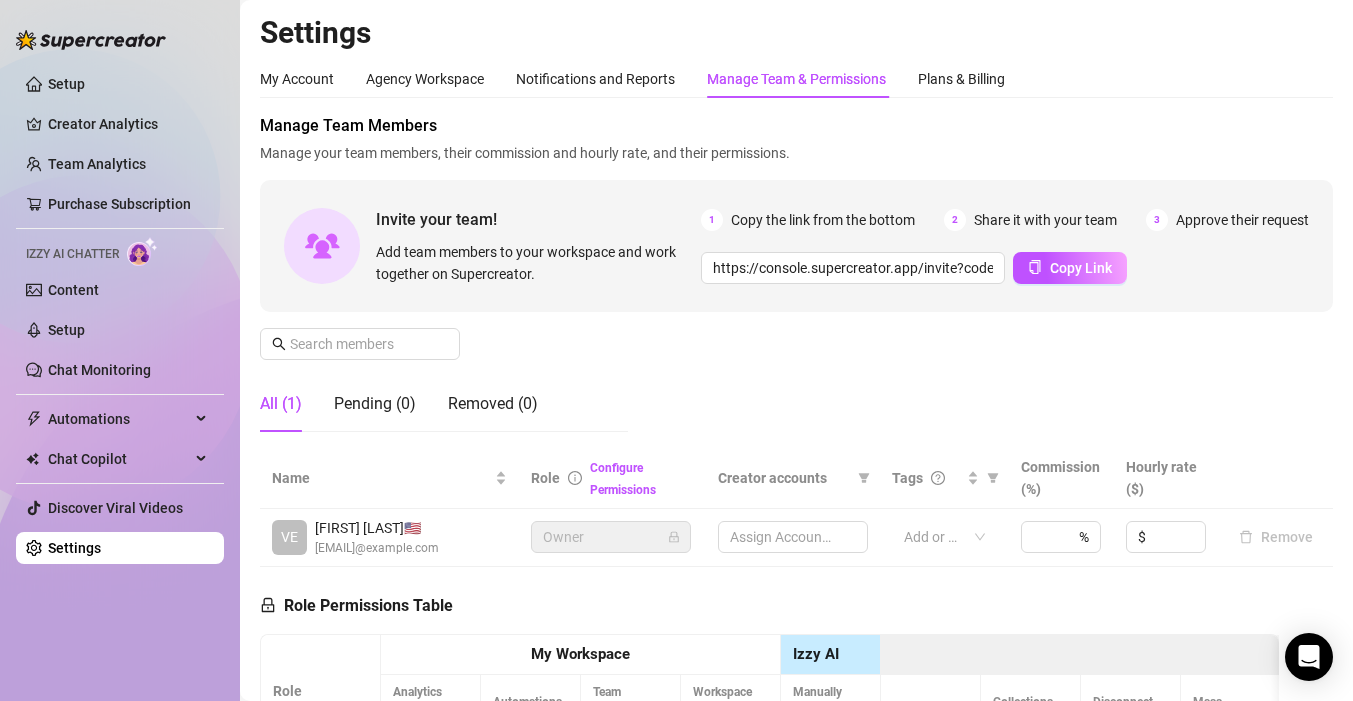 click on "Manage Team & Permissions" at bounding box center [796, 79] 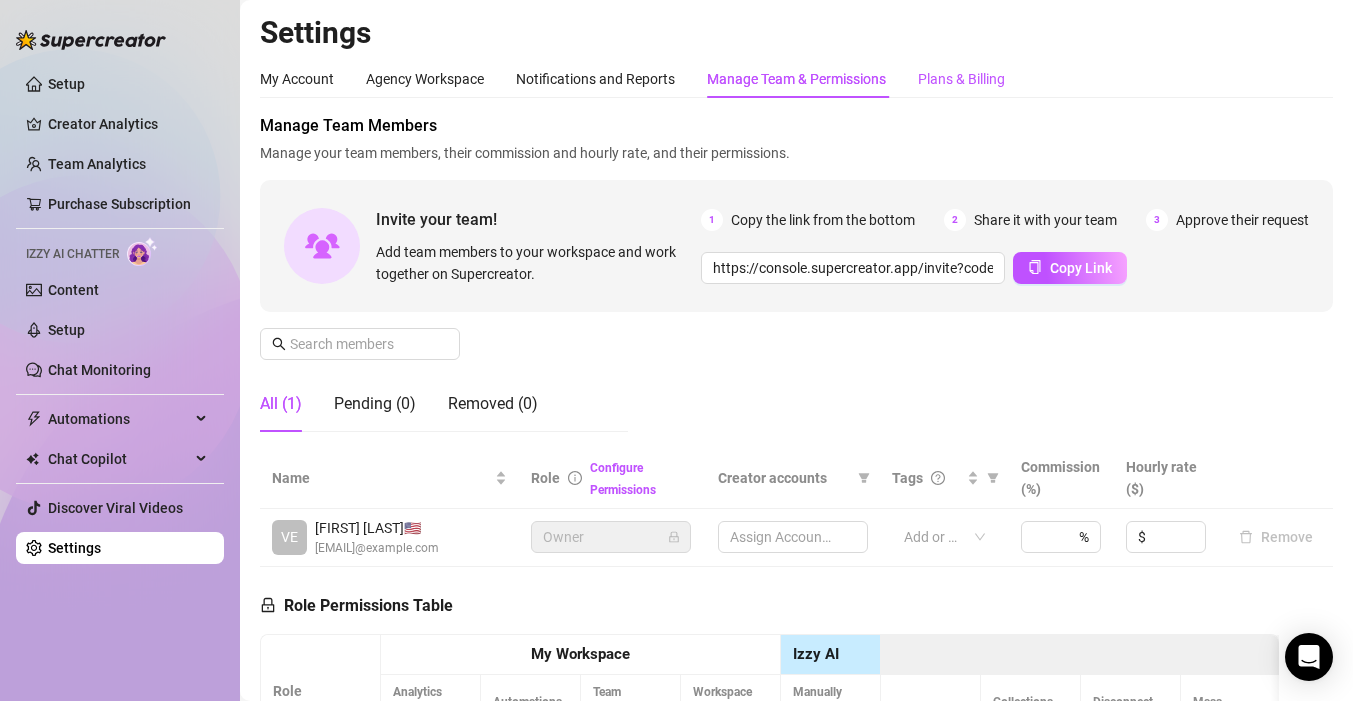click on "Plans & Billing" at bounding box center [961, 79] 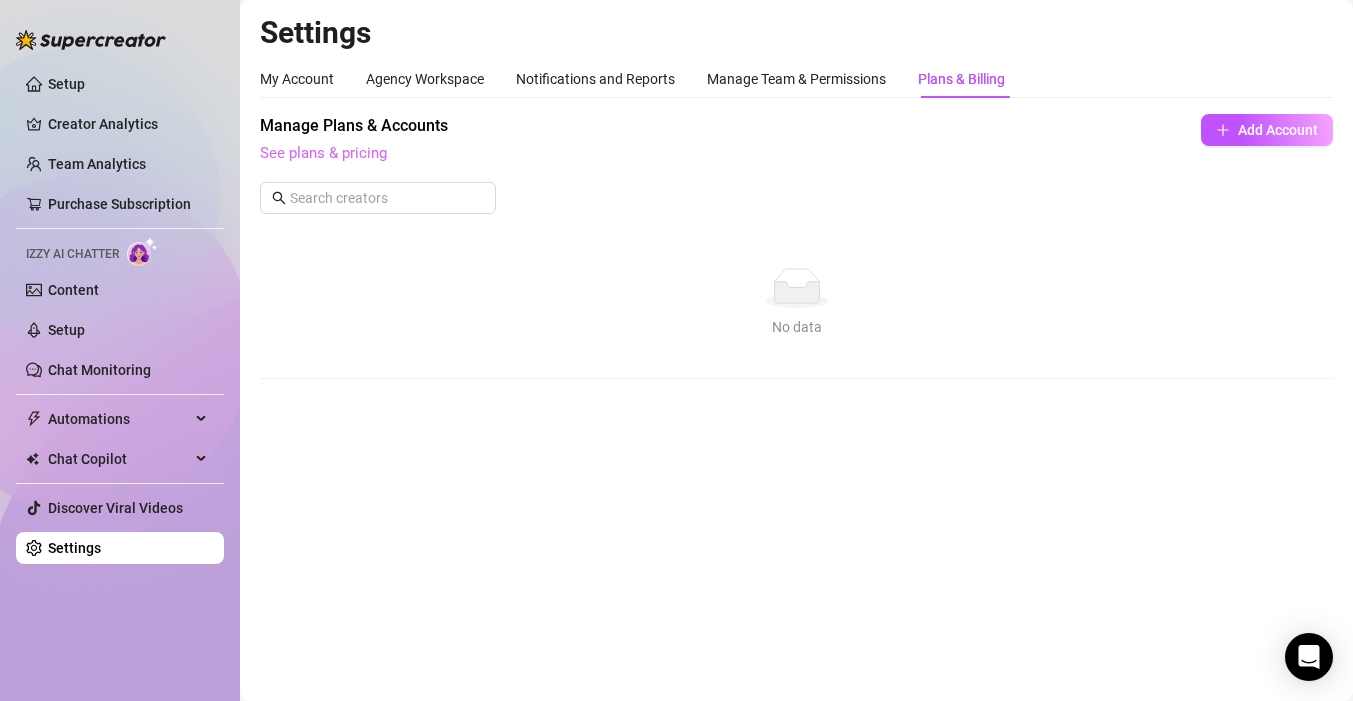 click on "See plans & pricing" at bounding box center [323, 153] 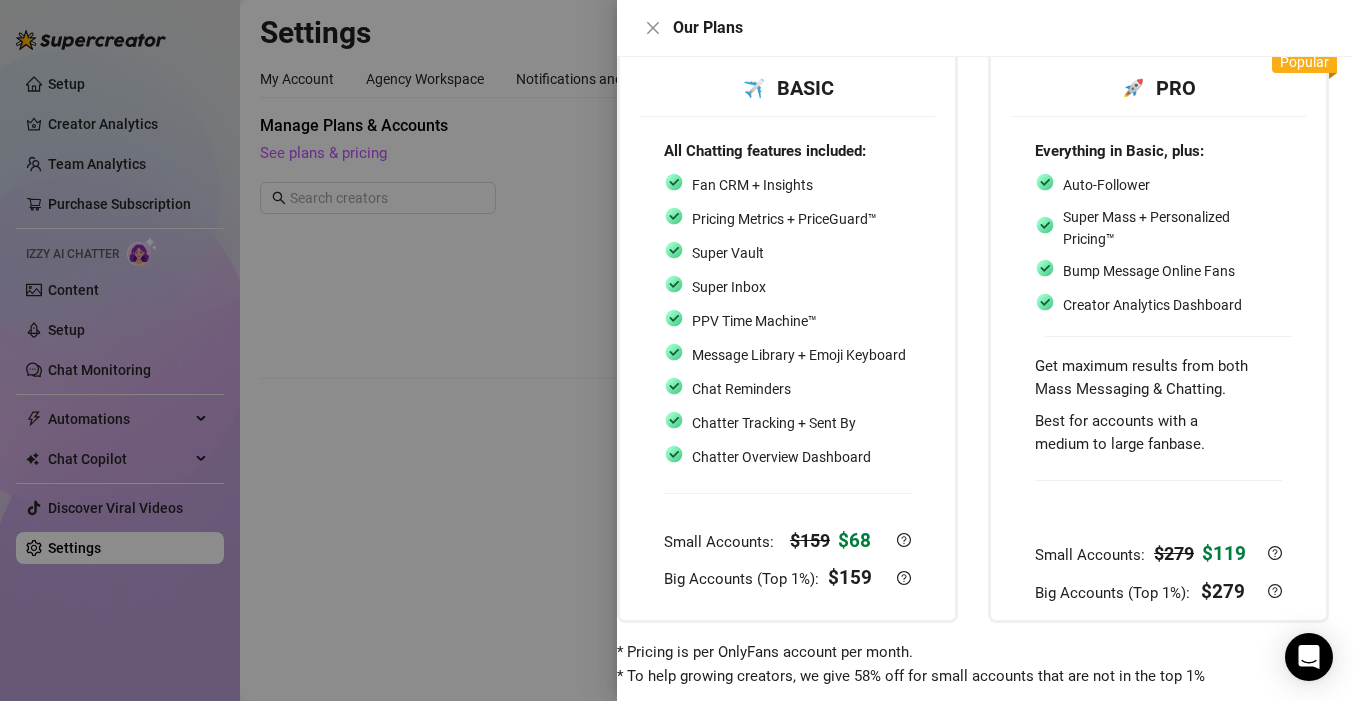 scroll, scrollTop: 167, scrollLeft: 24, axis: both 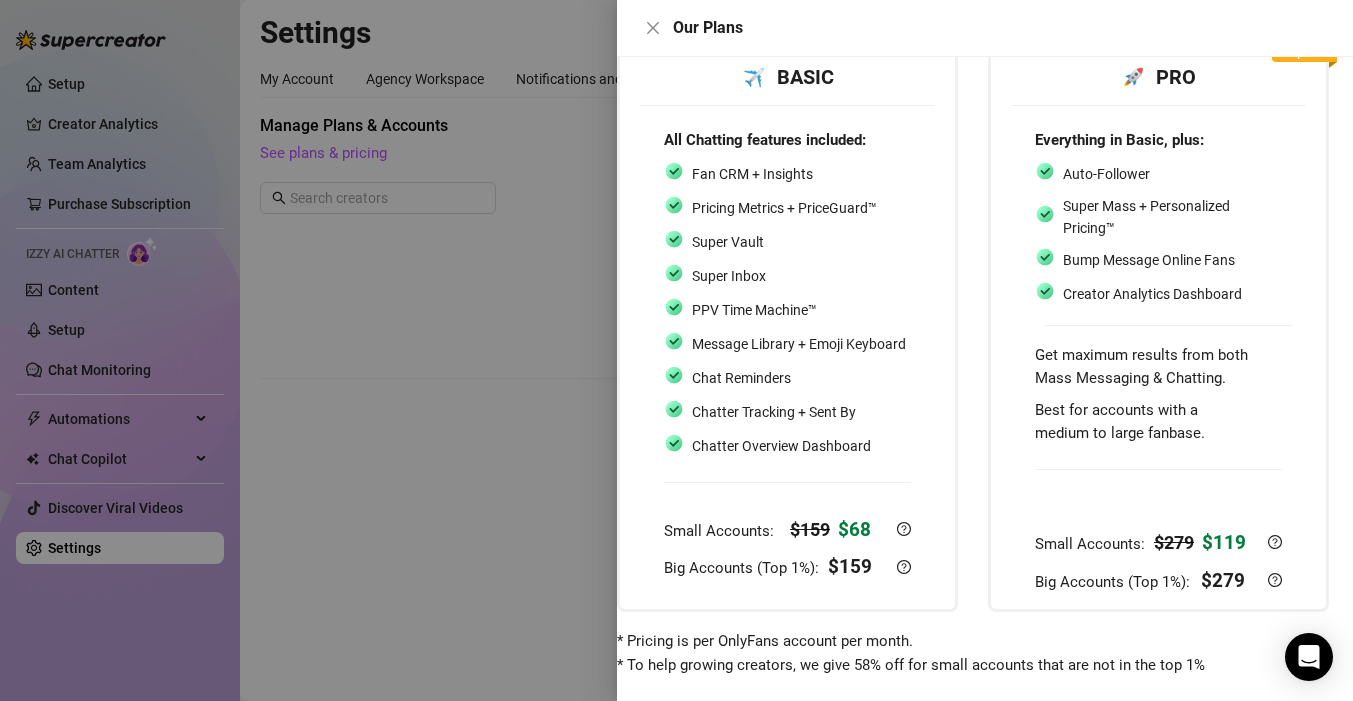 click at bounding box center (676, 350) 